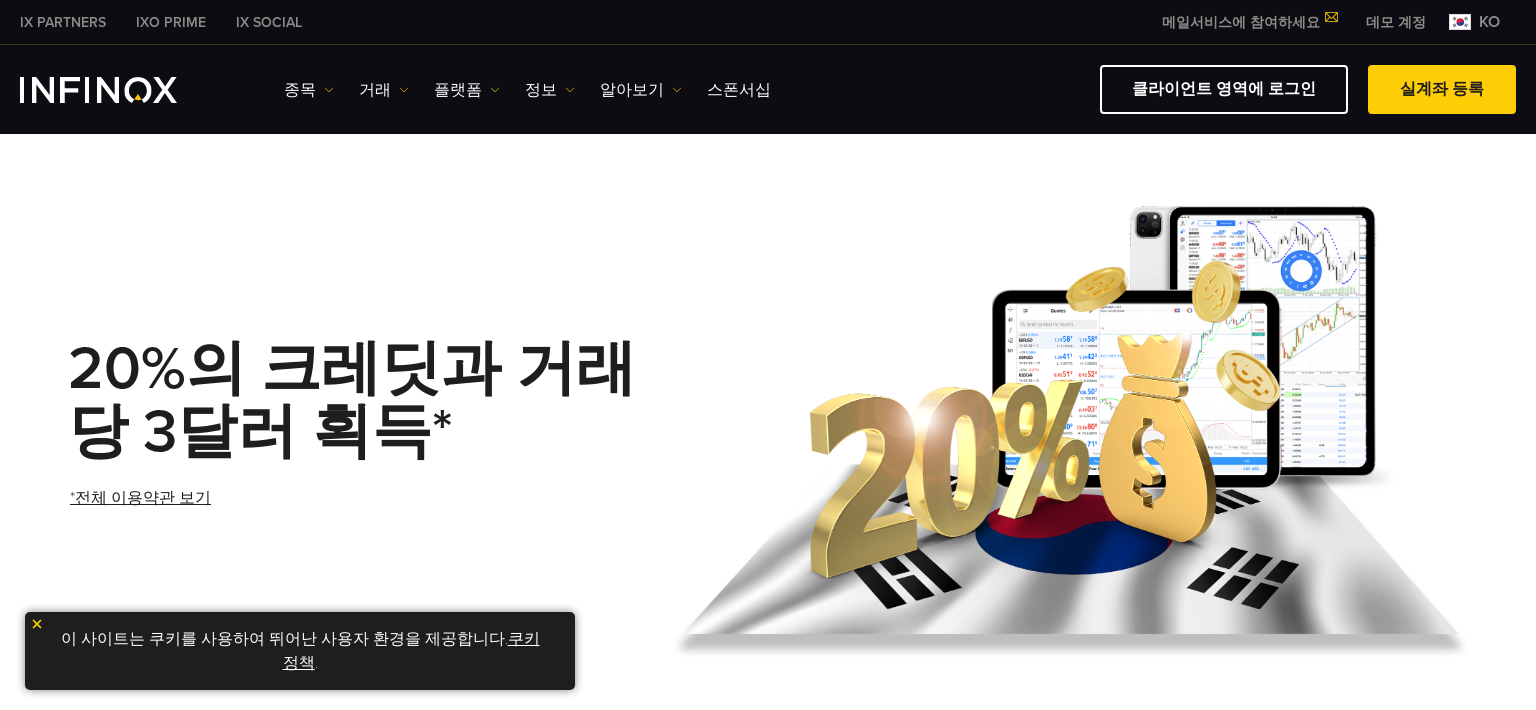 scroll, scrollTop: 200, scrollLeft: 0, axis: vertical 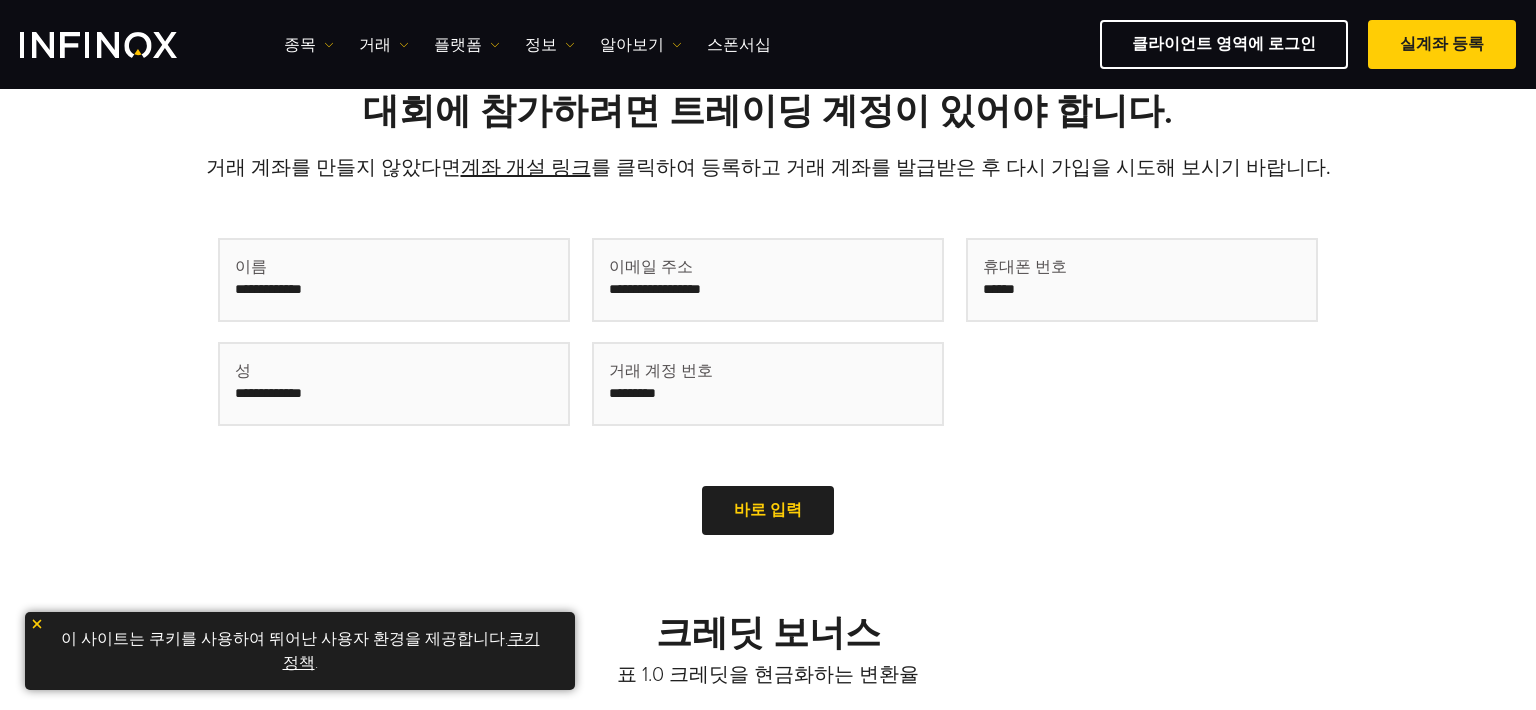 click at bounding box center [394, 280] 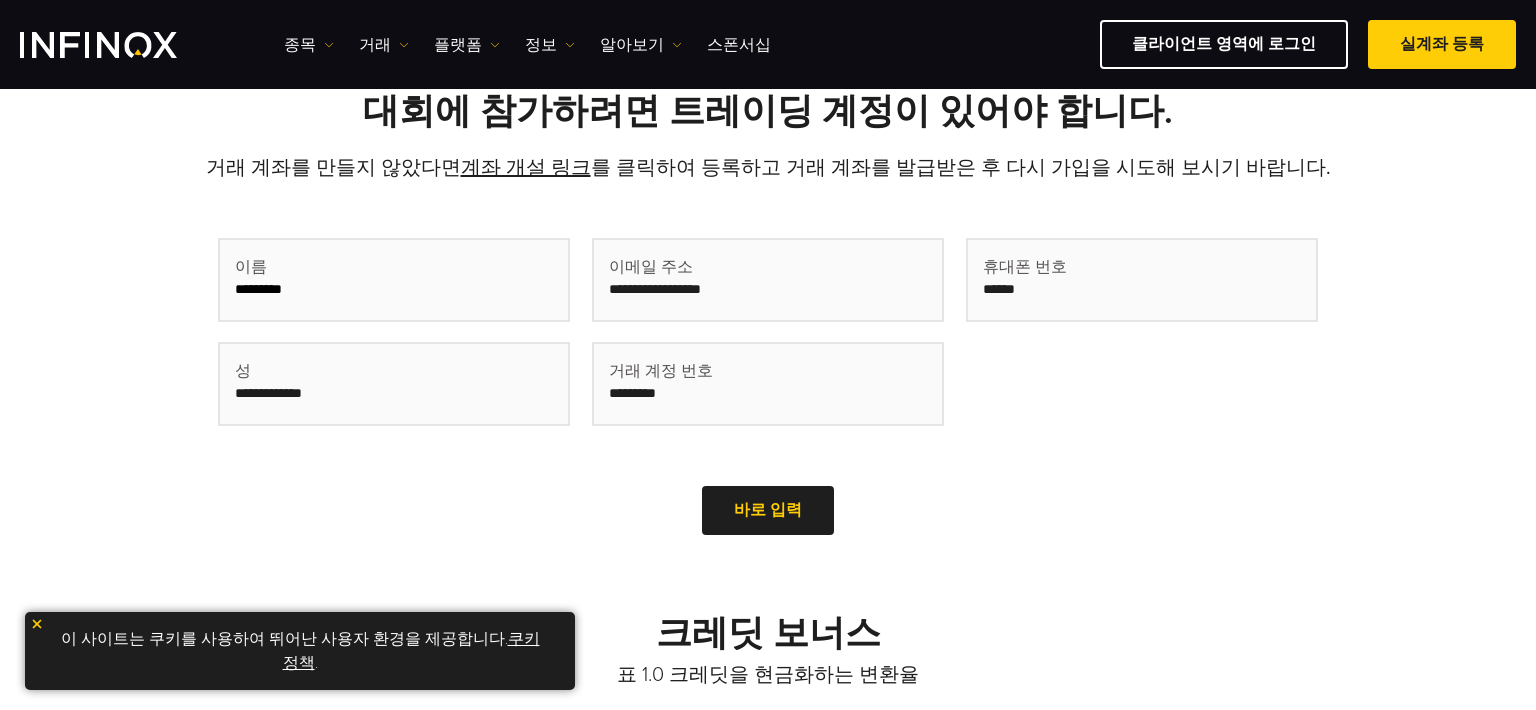 click on "********" at bounding box center (394, 280) 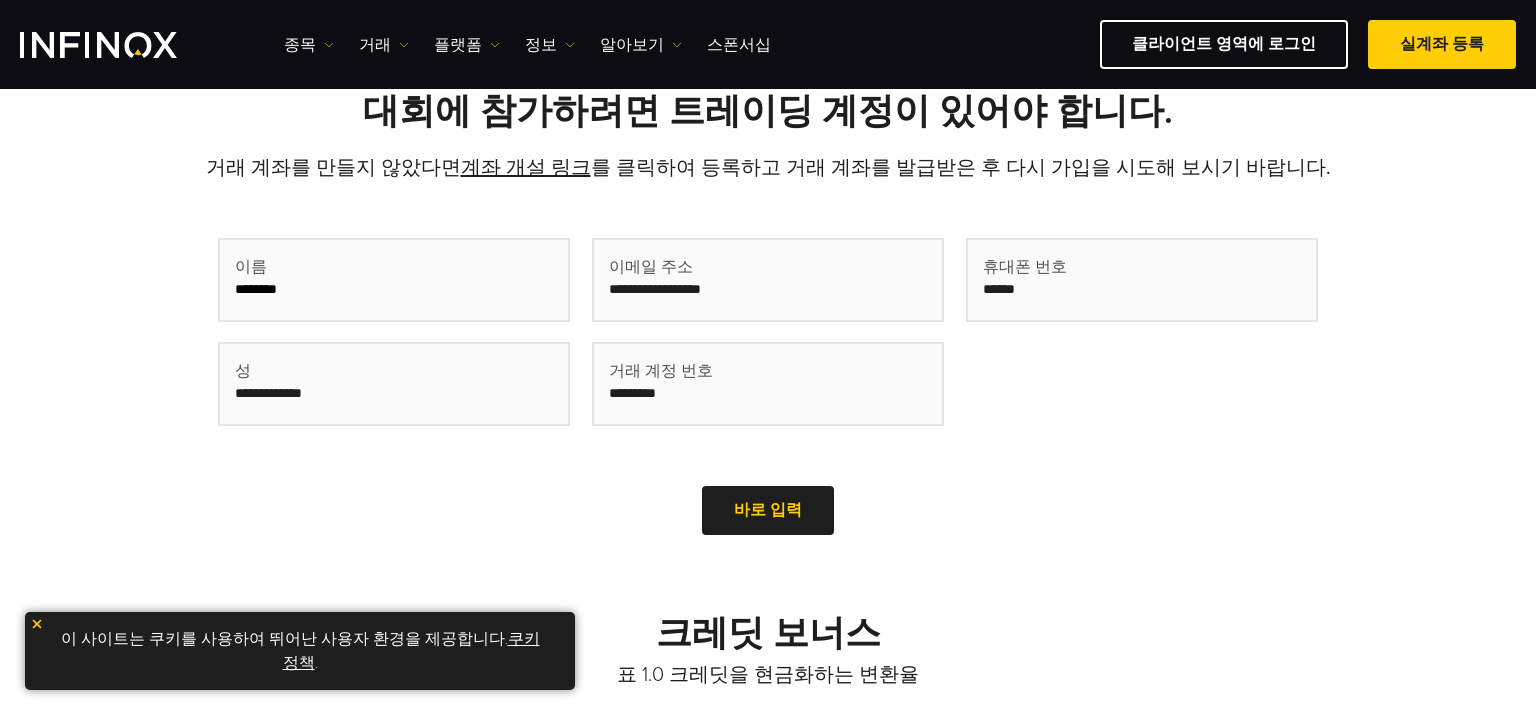 type on "********" 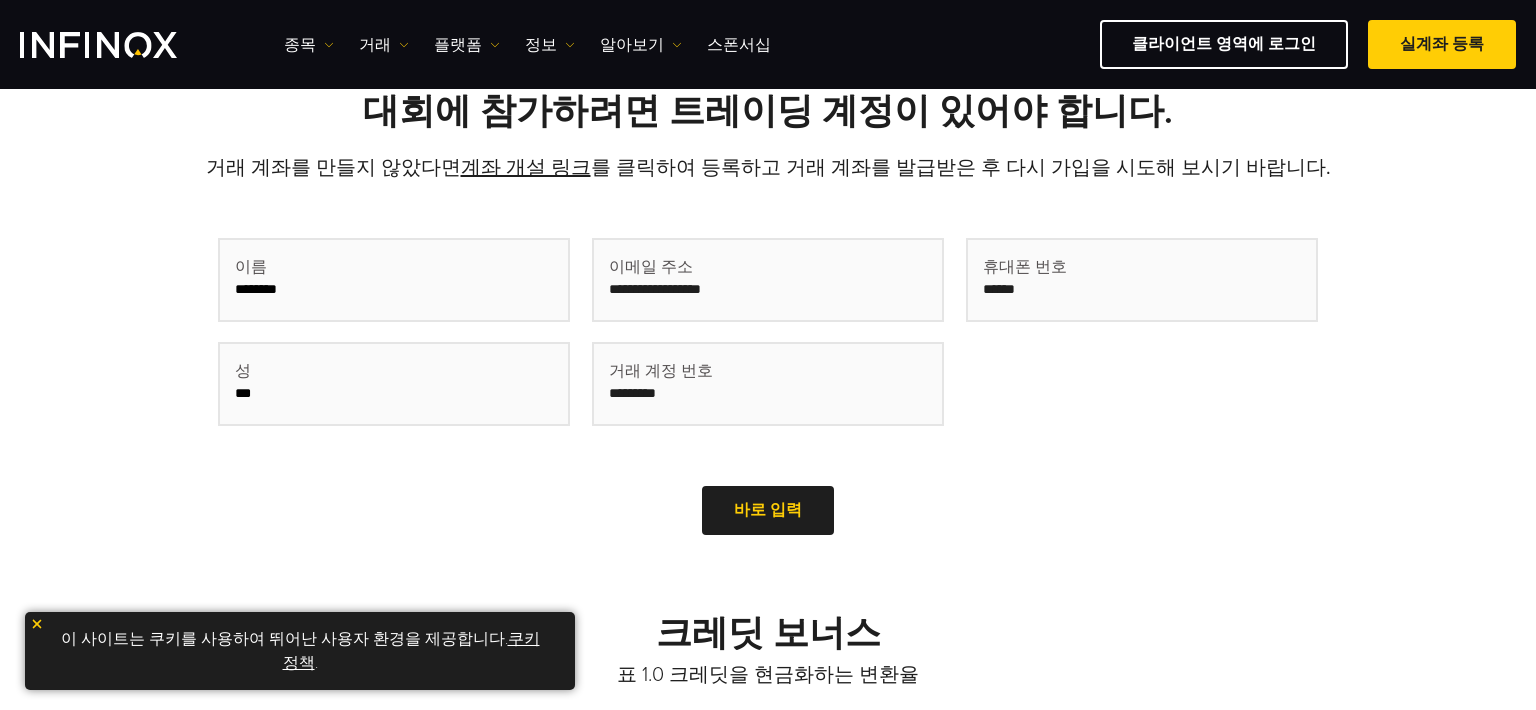 type on "***" 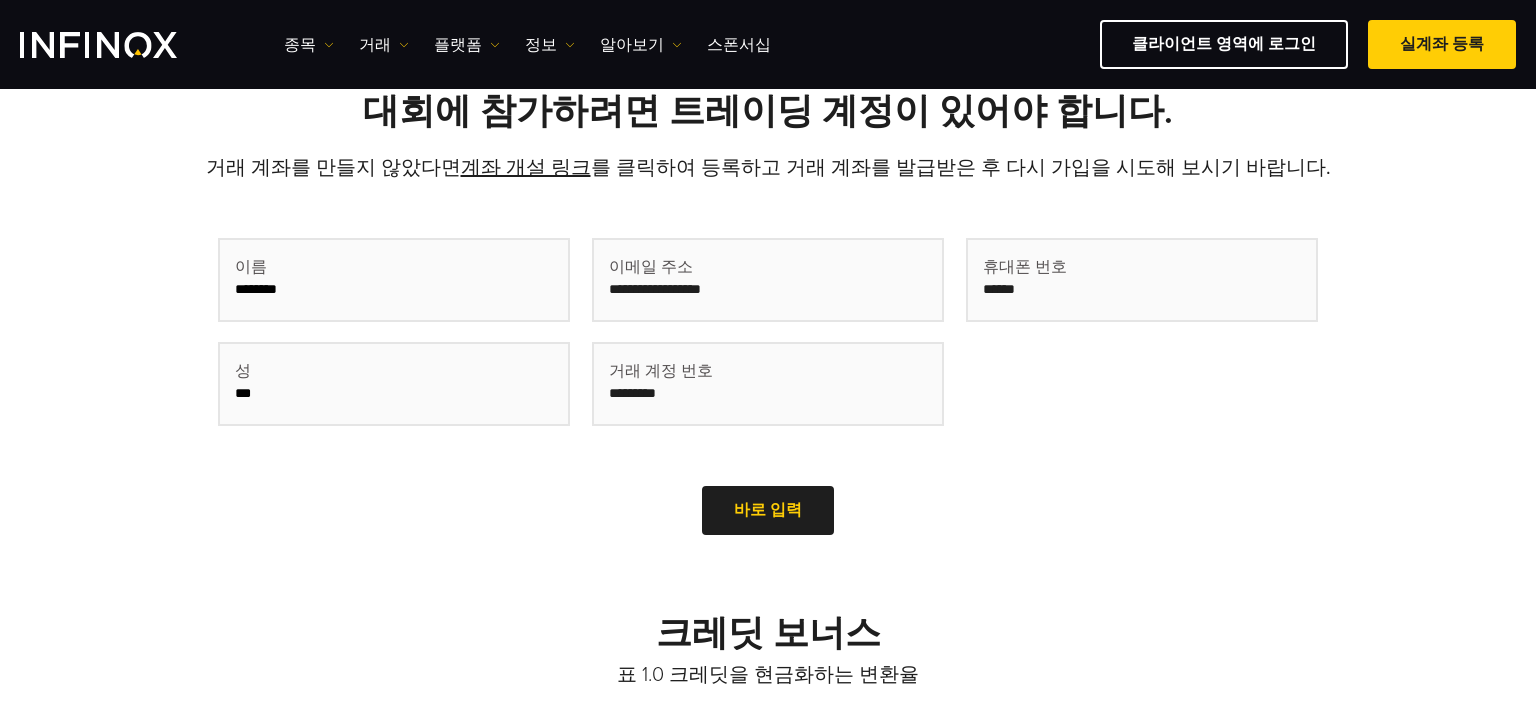 click on "대회에 참가하려면 트레이딩 계정이 있어야 합니다.
거래 계좌를 만들지 않았다면  계좌 개설 링크 를 클릭하여 등록하고 거래 계좌를 발급받은 후 다시 가입을 시도해 보시기 바랍니다.
First Name (Required) Last Name (Required) Email (Required)
Trading Account number (Required) Time Phone Phone This field is for validation purposes and should be left unchanged.
******
******** 이름 이름" at bounding box center (768, 316) 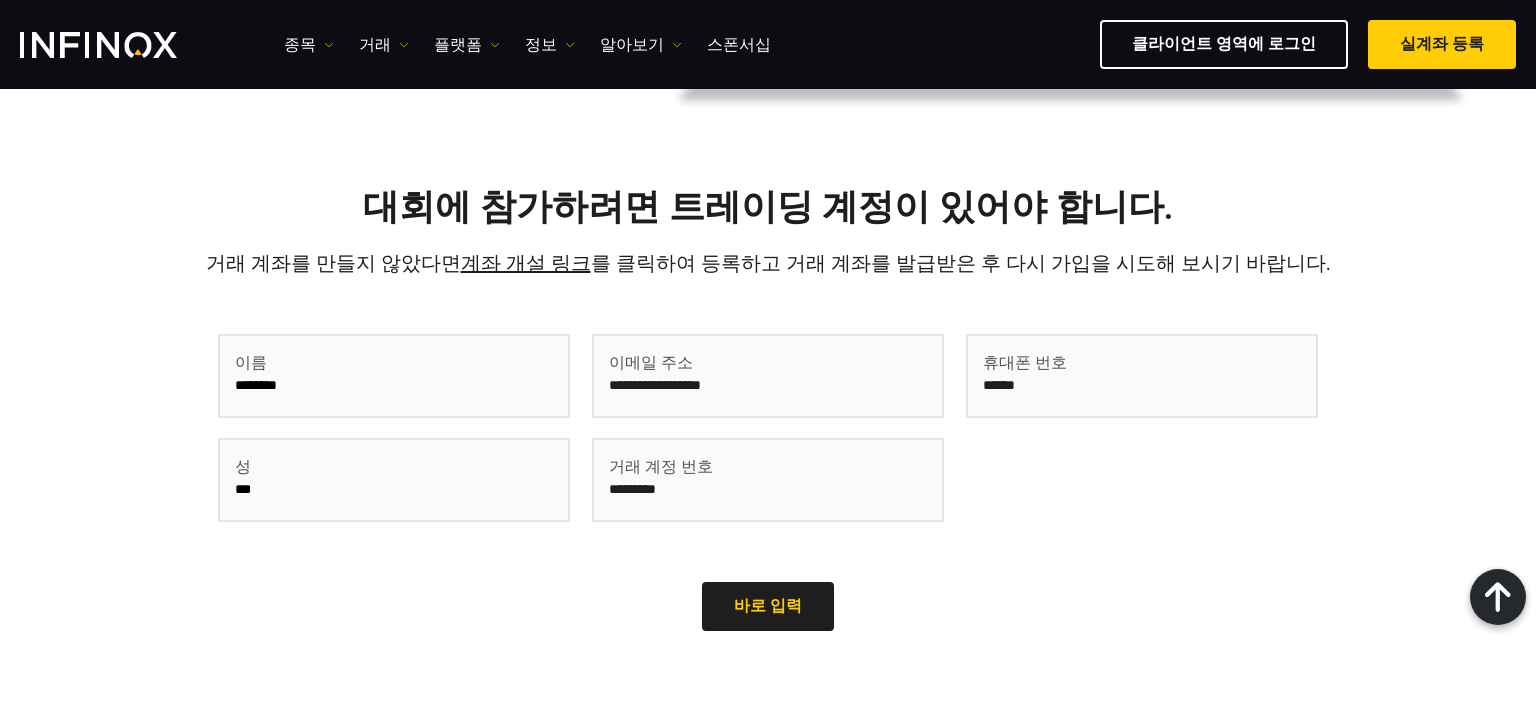 scroll, scrollTop: 500, scrollLeft: 0, axis: vertical 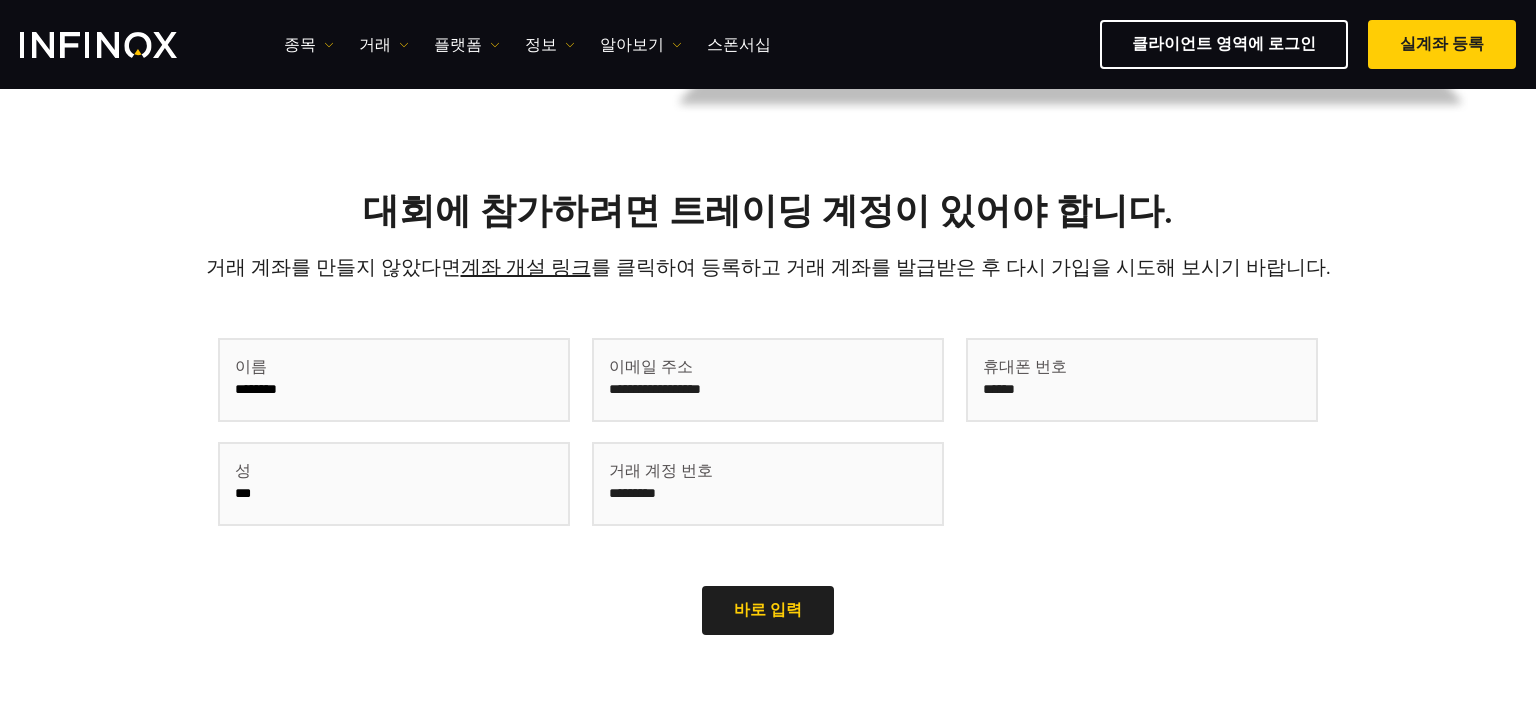 click at bounding box center (768, 380) 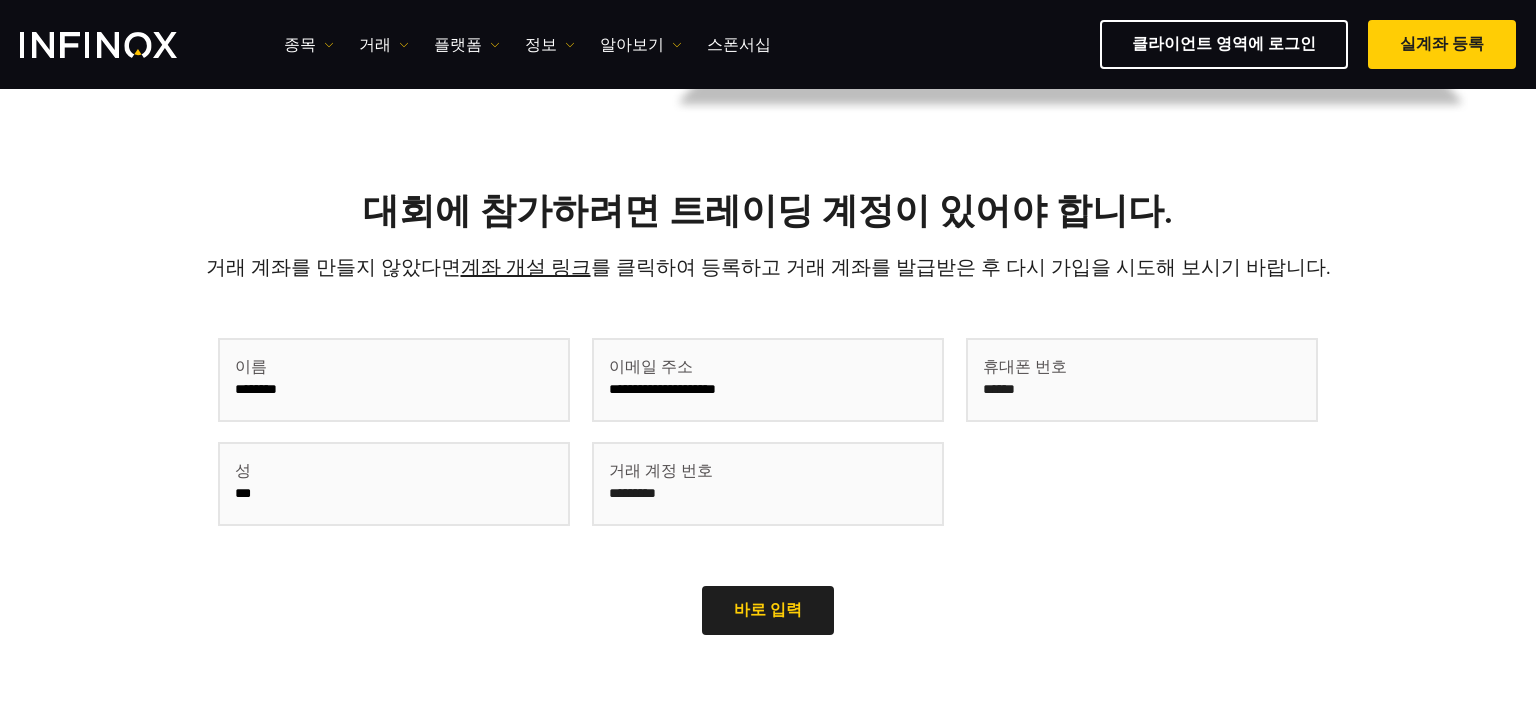 click on "**********" at bounding box center (768, 380) 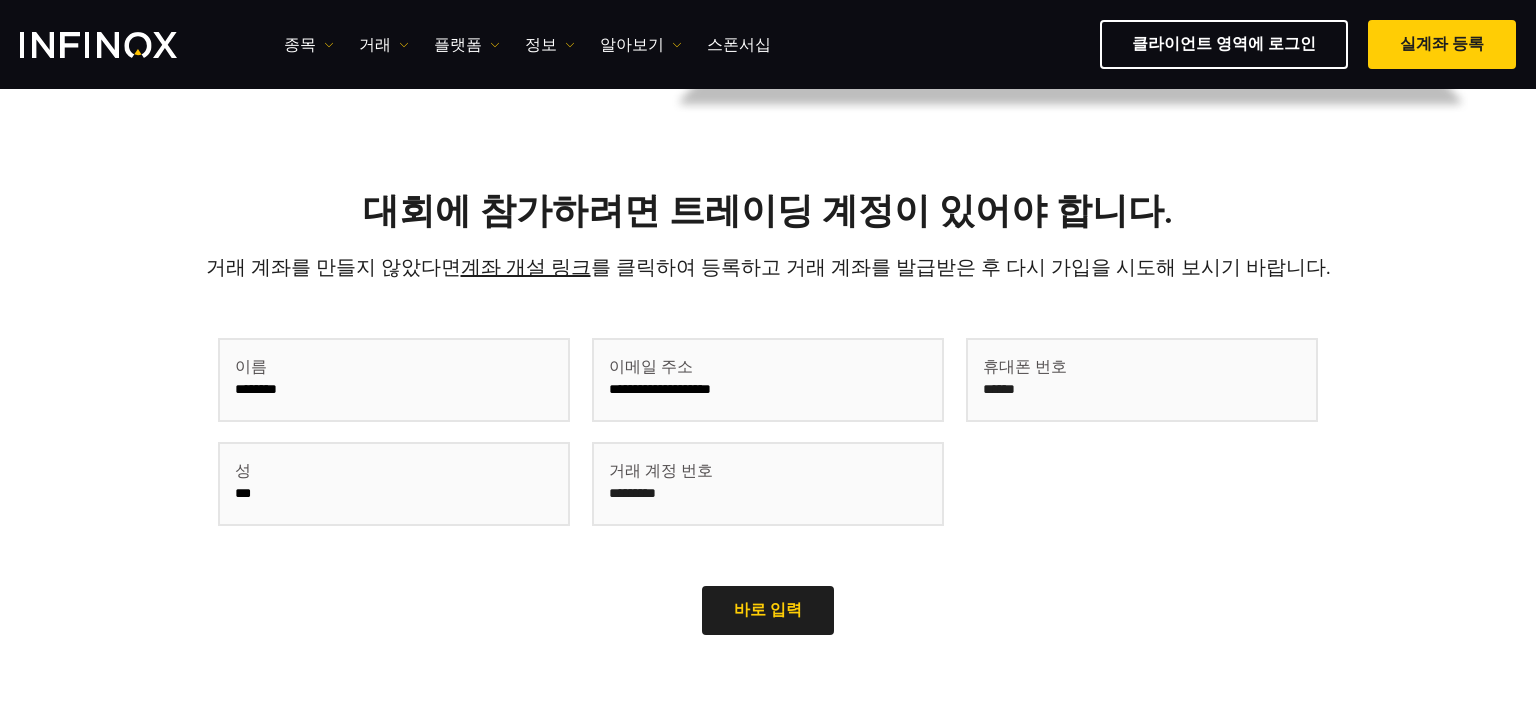 type on "**********" 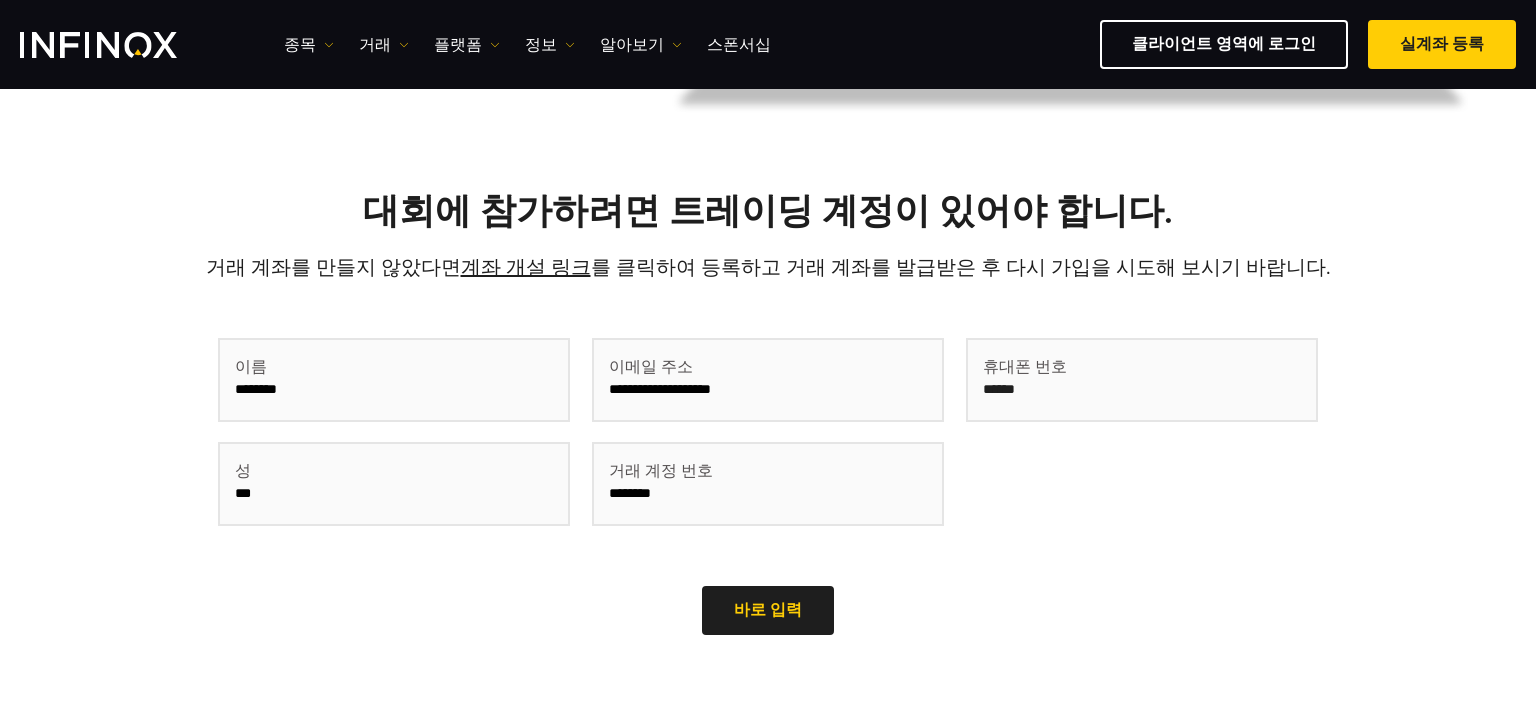 type on "********" 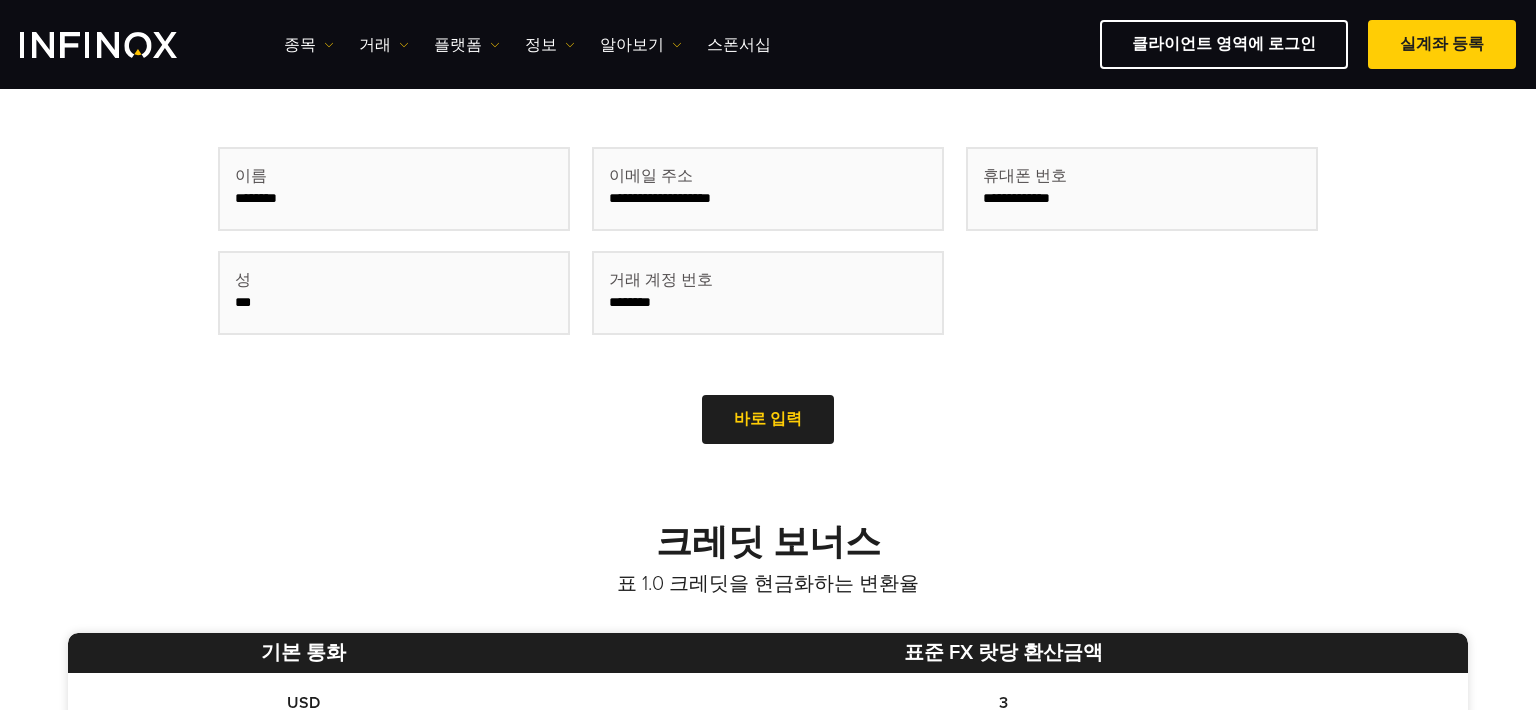 scroll, scrollTop: 700, scrollLeft: 0, axis: vertical 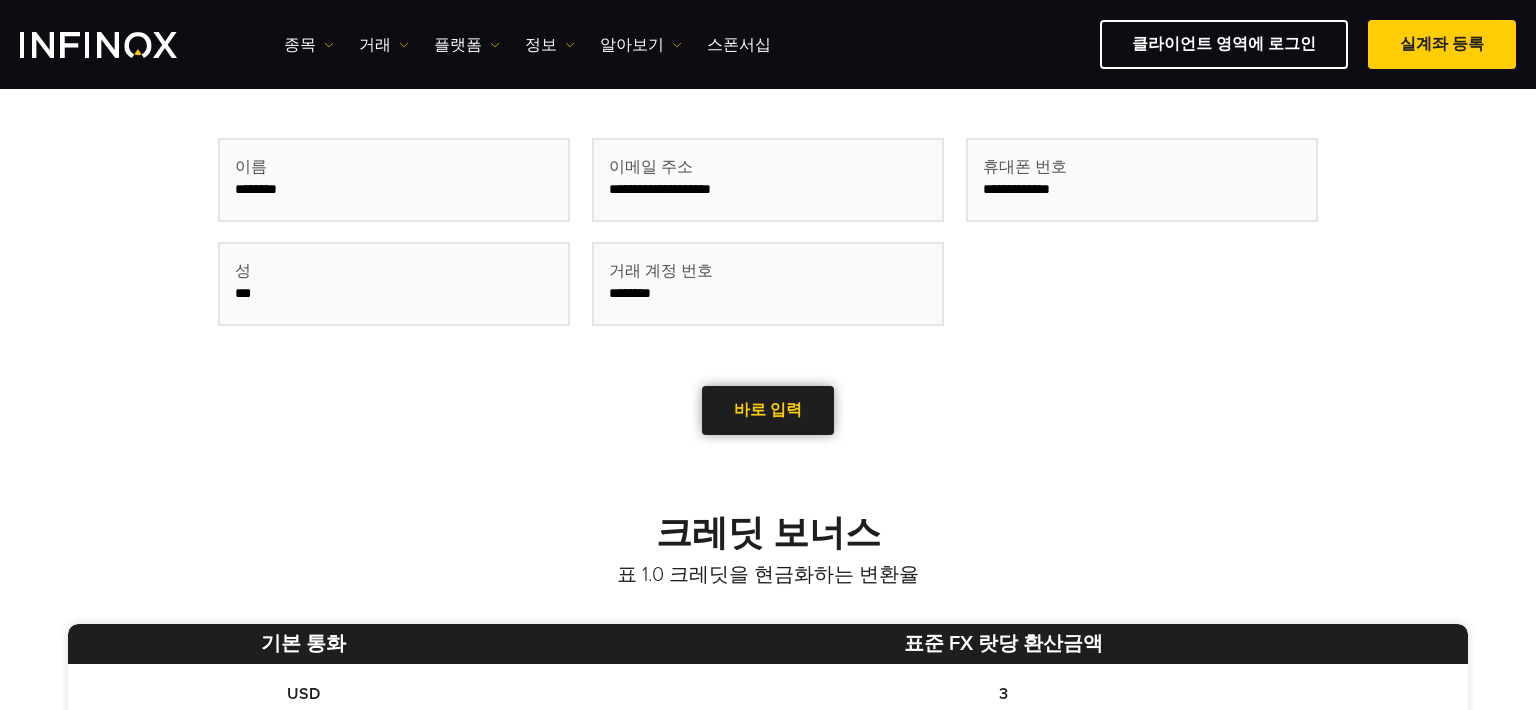 click on "바로 입력" at bounding box center (768, 410) 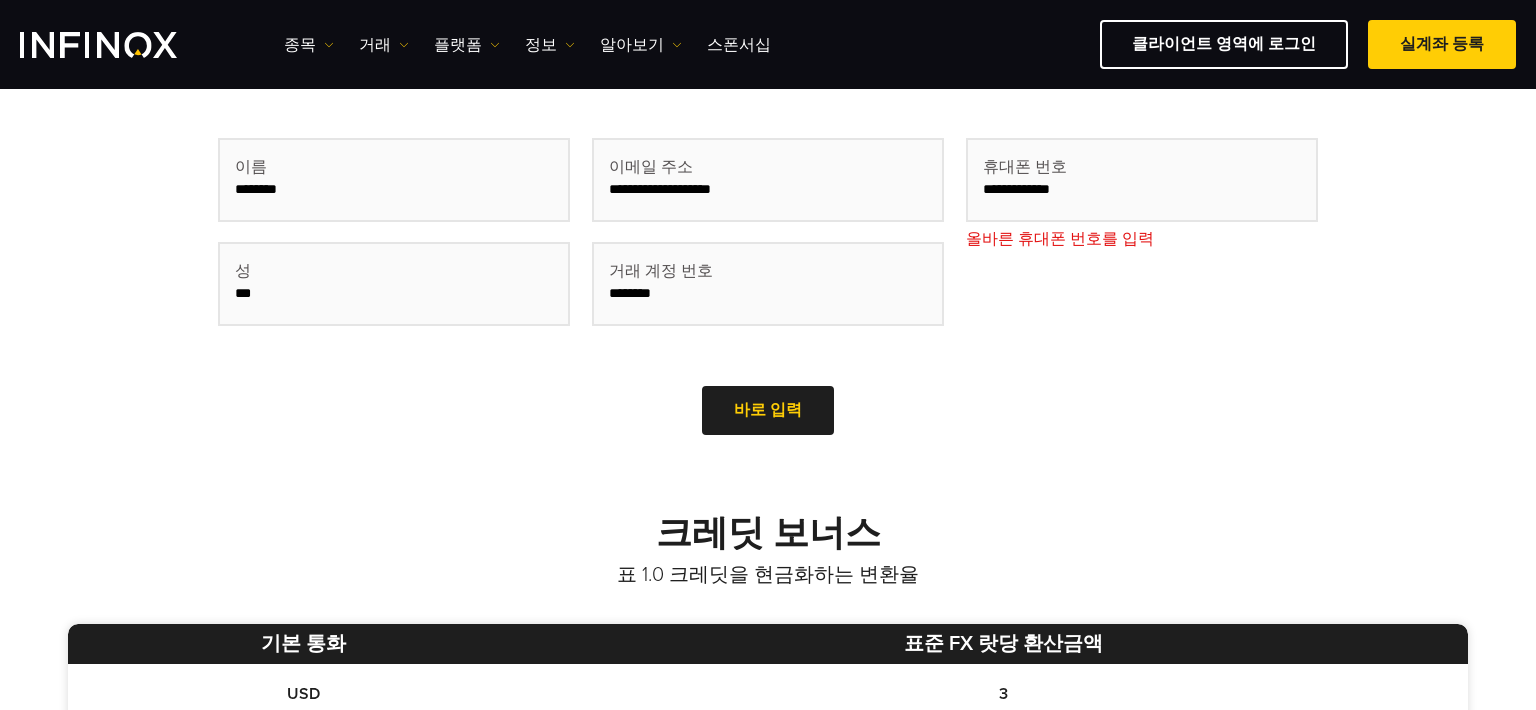 drag, startPoint x: 1104, startPoint y: 188, endPoint x: 940, endPoint y: 185, distance: 164.02744 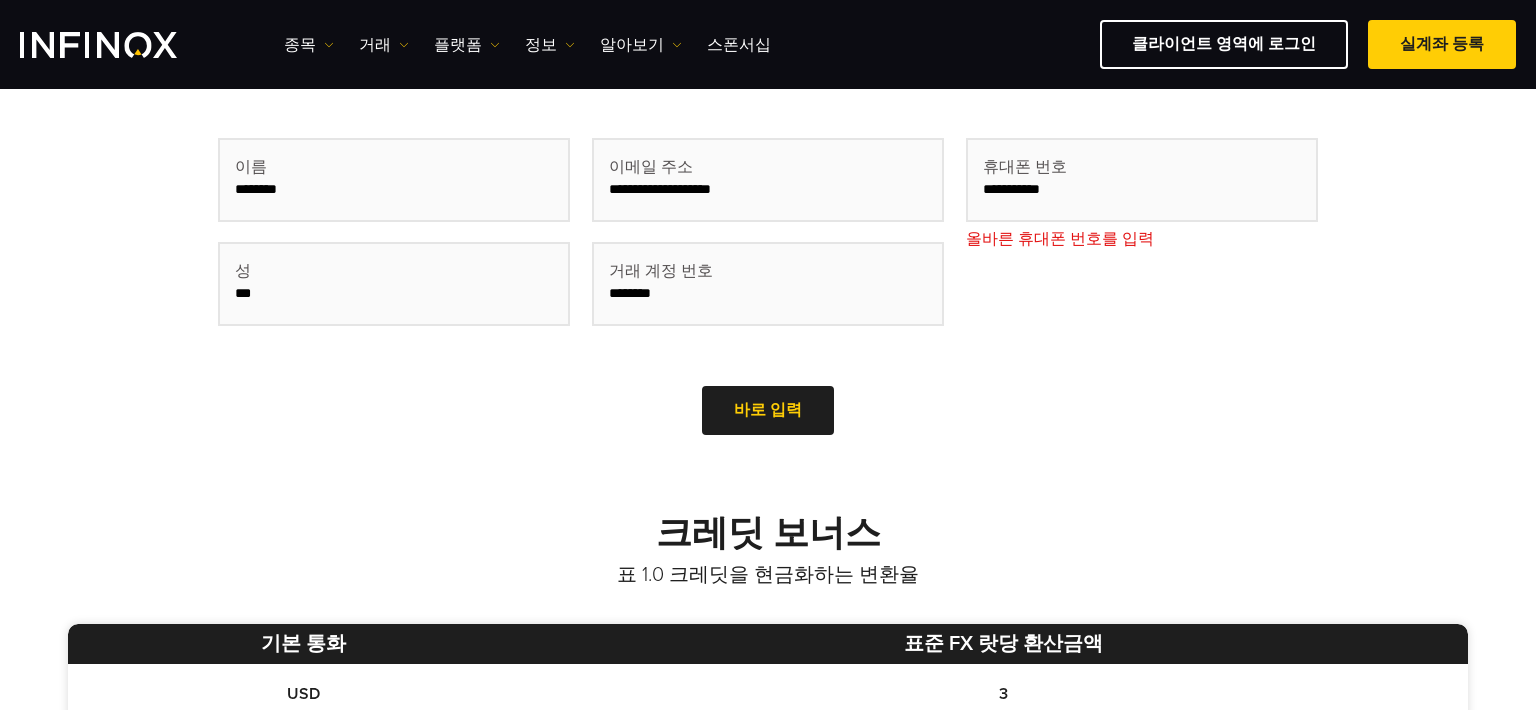 type on "**********" 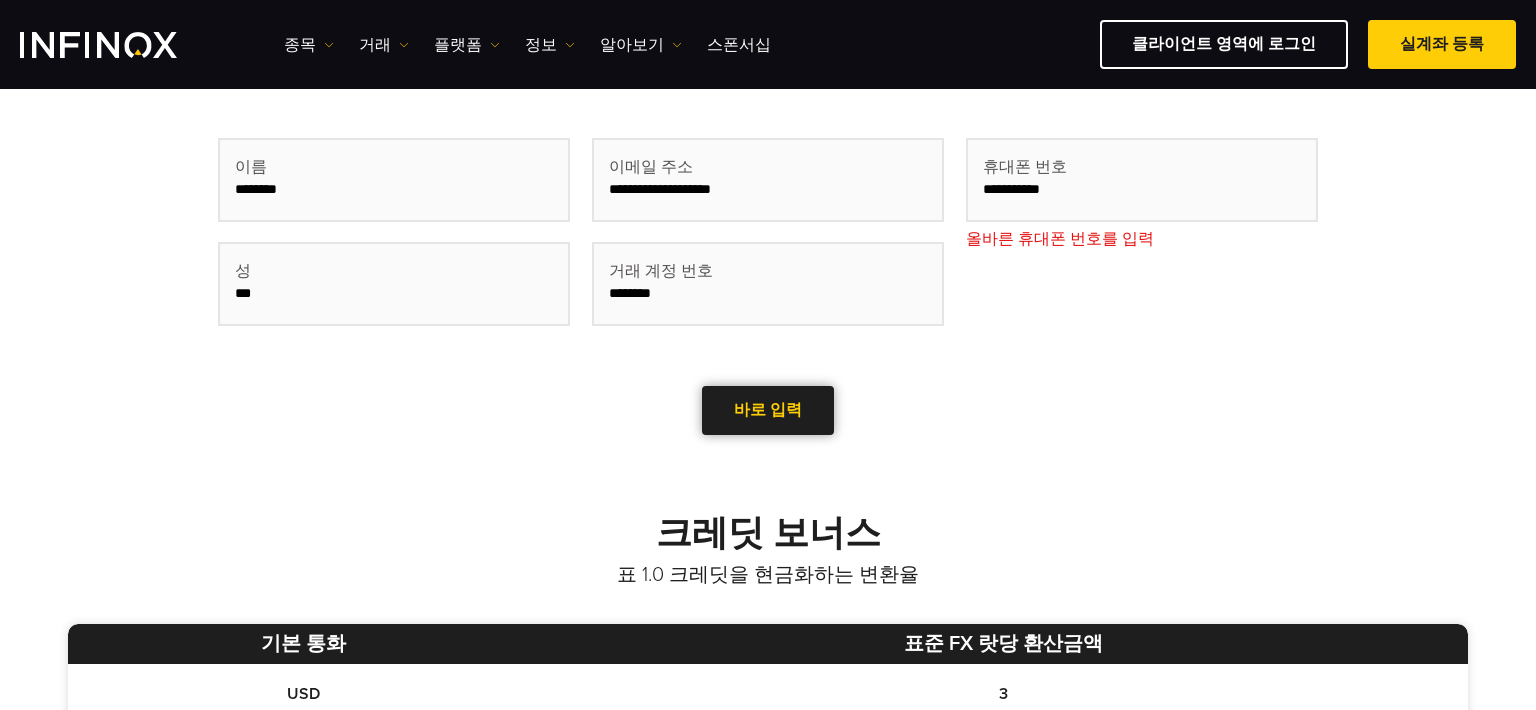 click at bounding box center [768, 410] 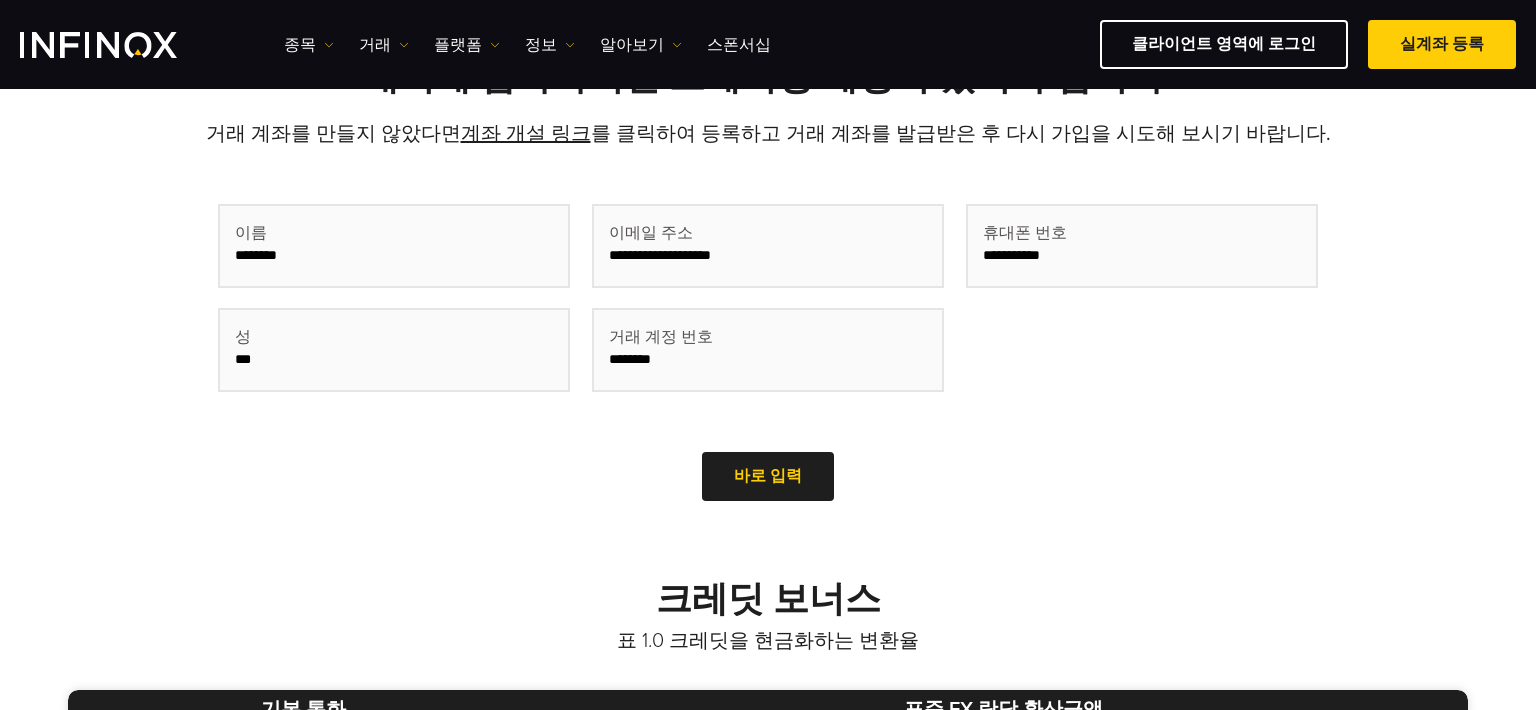scroll, scrollTop: 600, scrollLeft: 0, axis: vertical 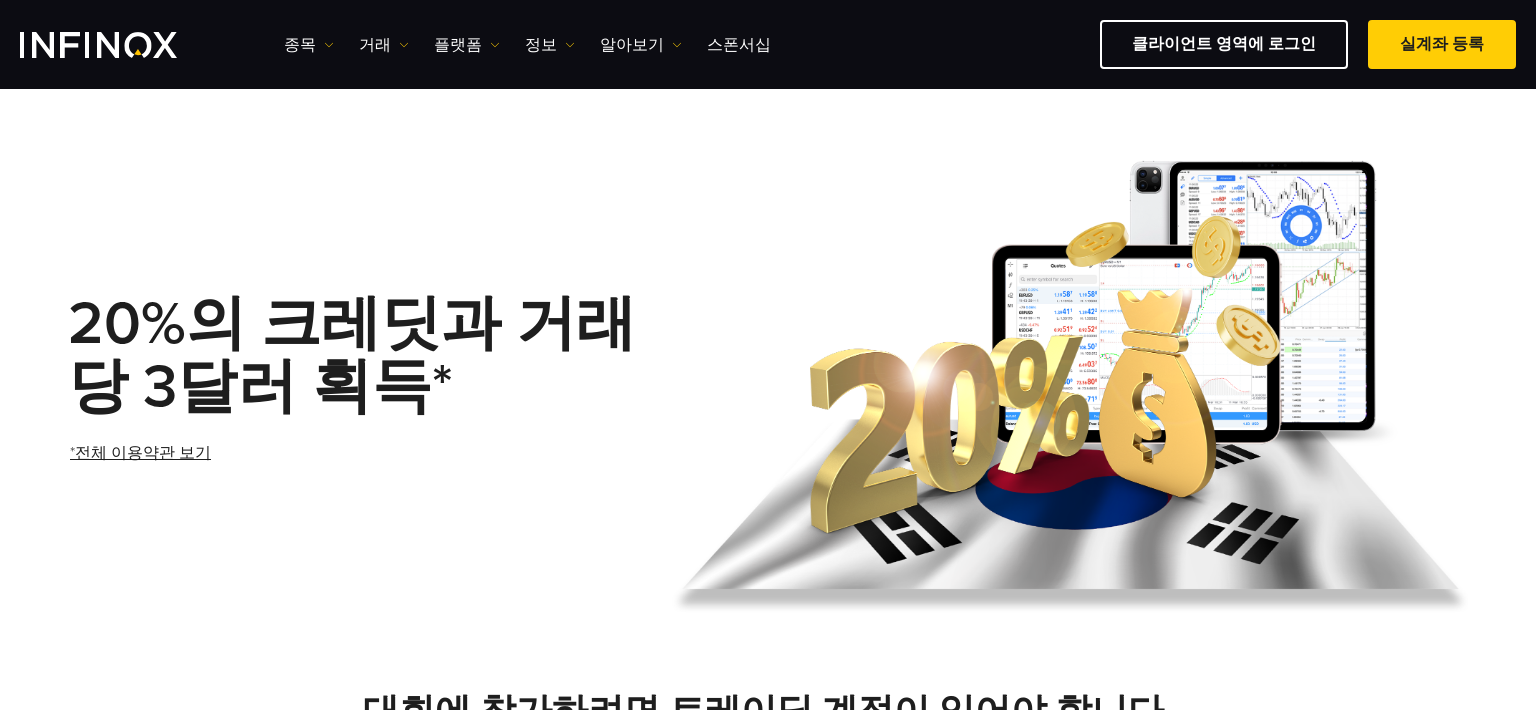 click on "20%의 크레딧과 거래당 3달러 획득*
*전체 이용약관 보기
대회에 참가하려면 트레이딩 계정이 있어야 합니다.
거래 계좌를 만들지 않았다면  계좌 개설 링크 를 클릭하여 등록하고 거래 계좌를 발급받은 후 다시 가입을 시도해 보시기 바랍니다. ********" at bounding box center [768, 1294] 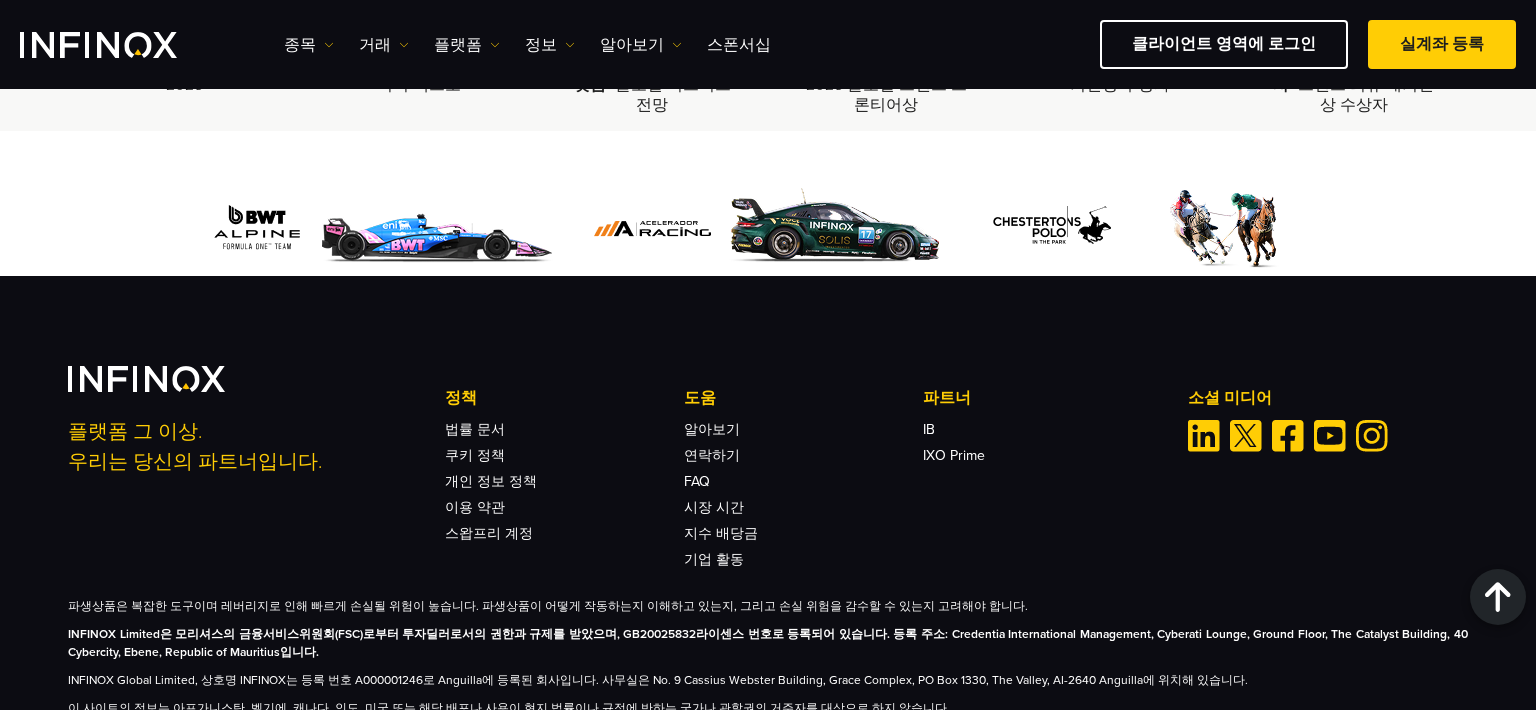 scroll, scrollTop: 2650, scrollLeft: 0, axis: vertical 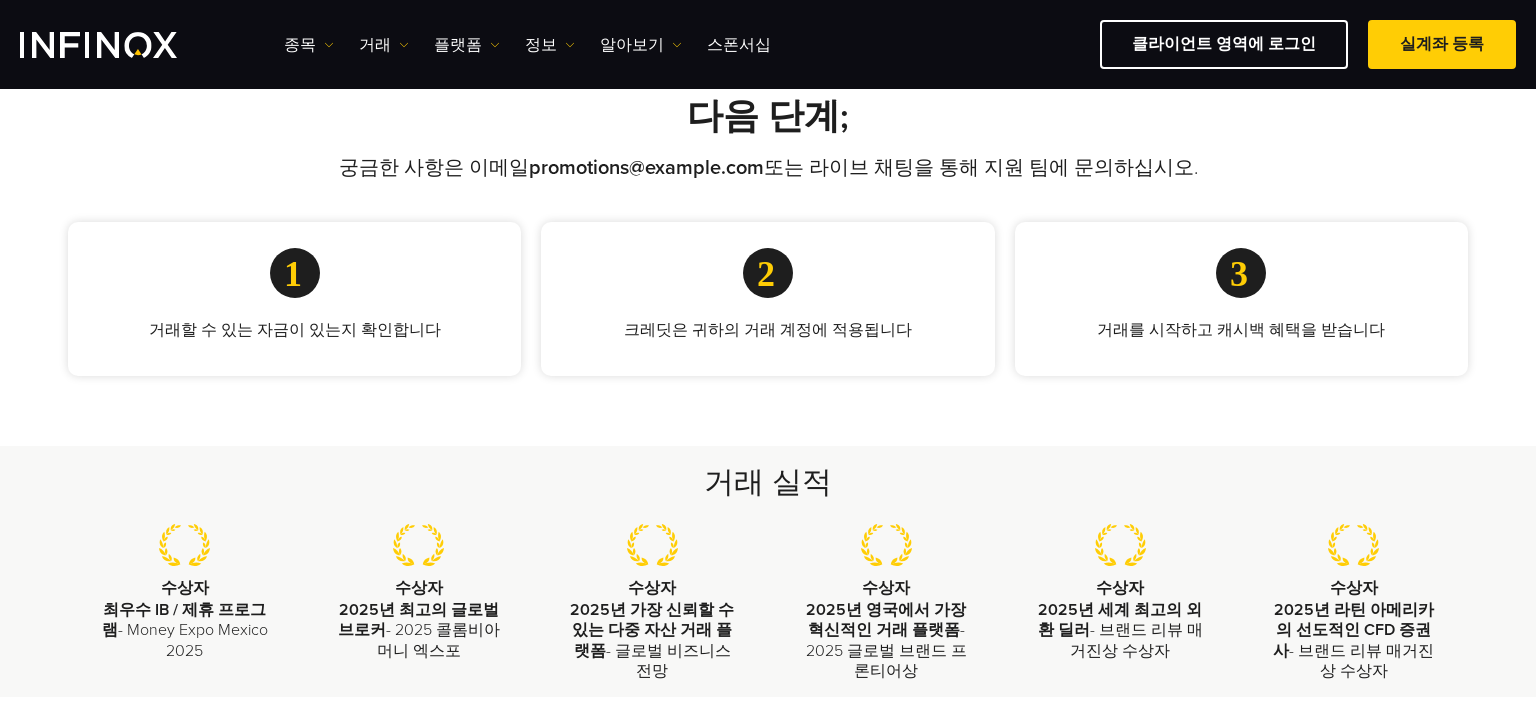 click on "크레딧은 귀하의 거래 계정에 적용됩니다" at bounding box center (767, 330) 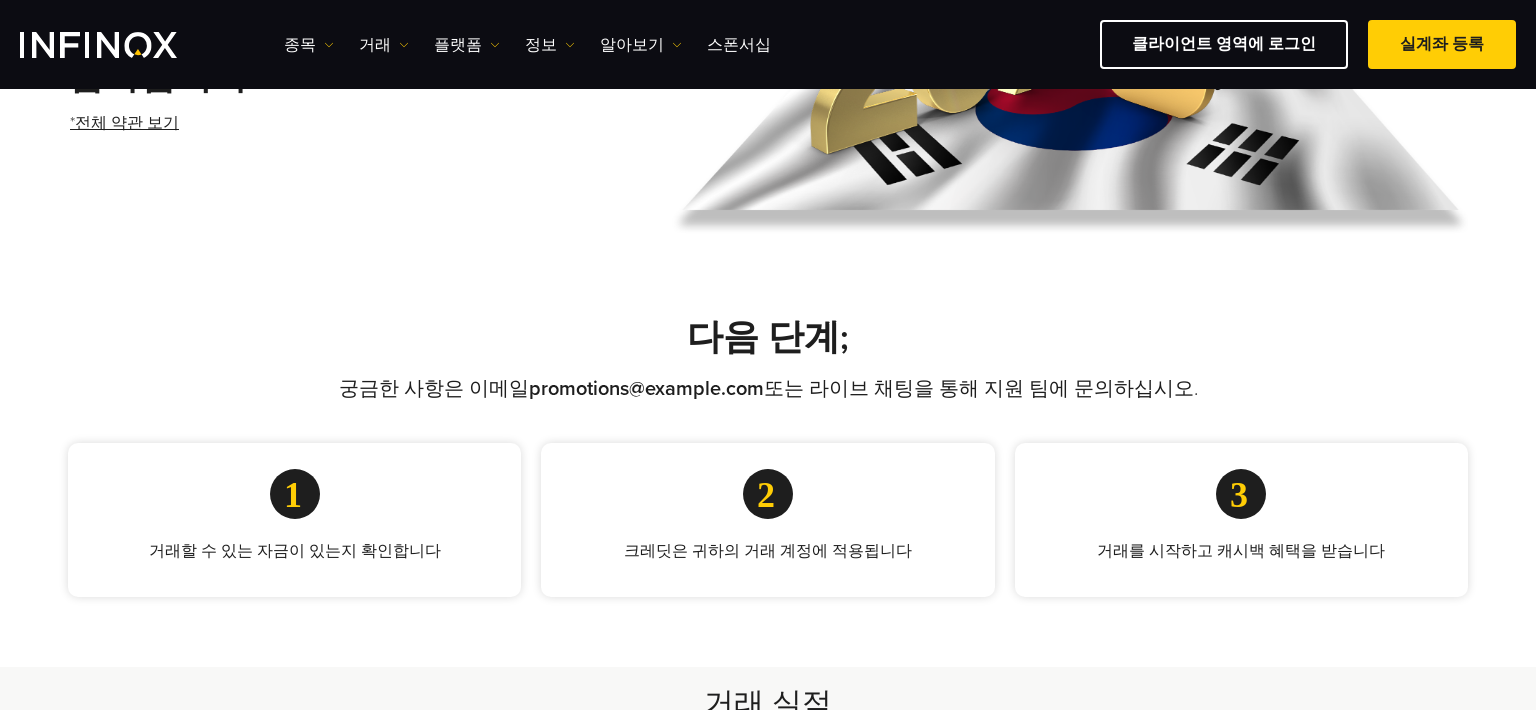 scroll, scrollTop: 500, scrollLeft: 0, axis: vertical 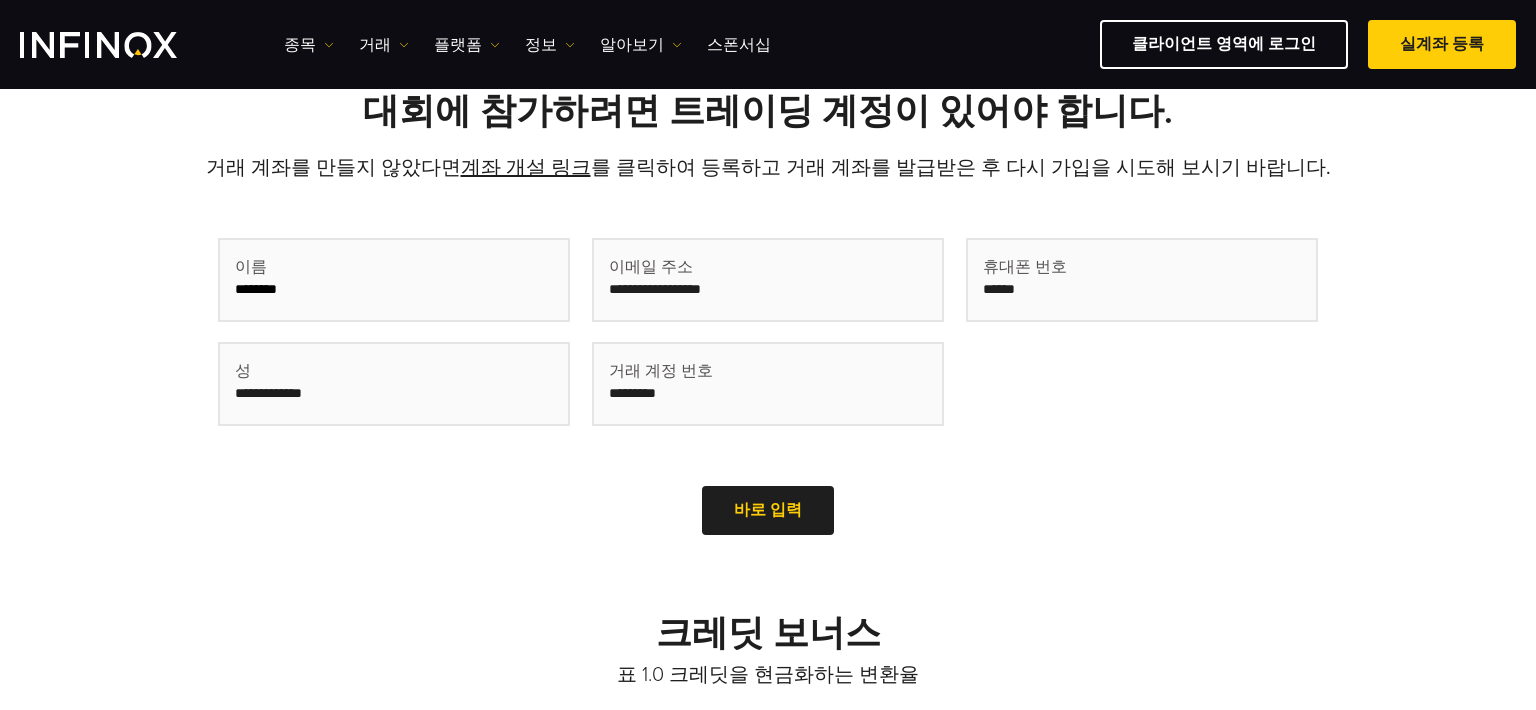 type on "********" 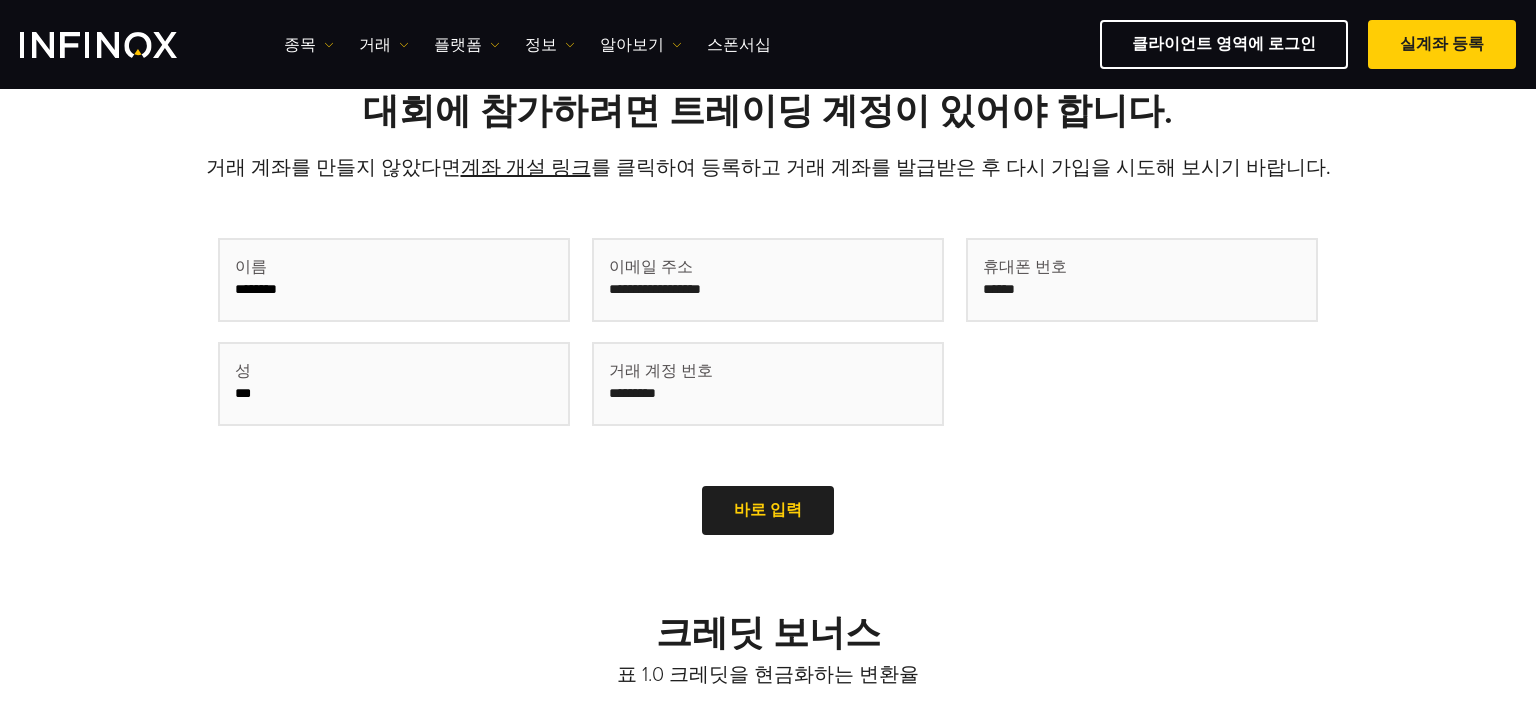 type on "***" 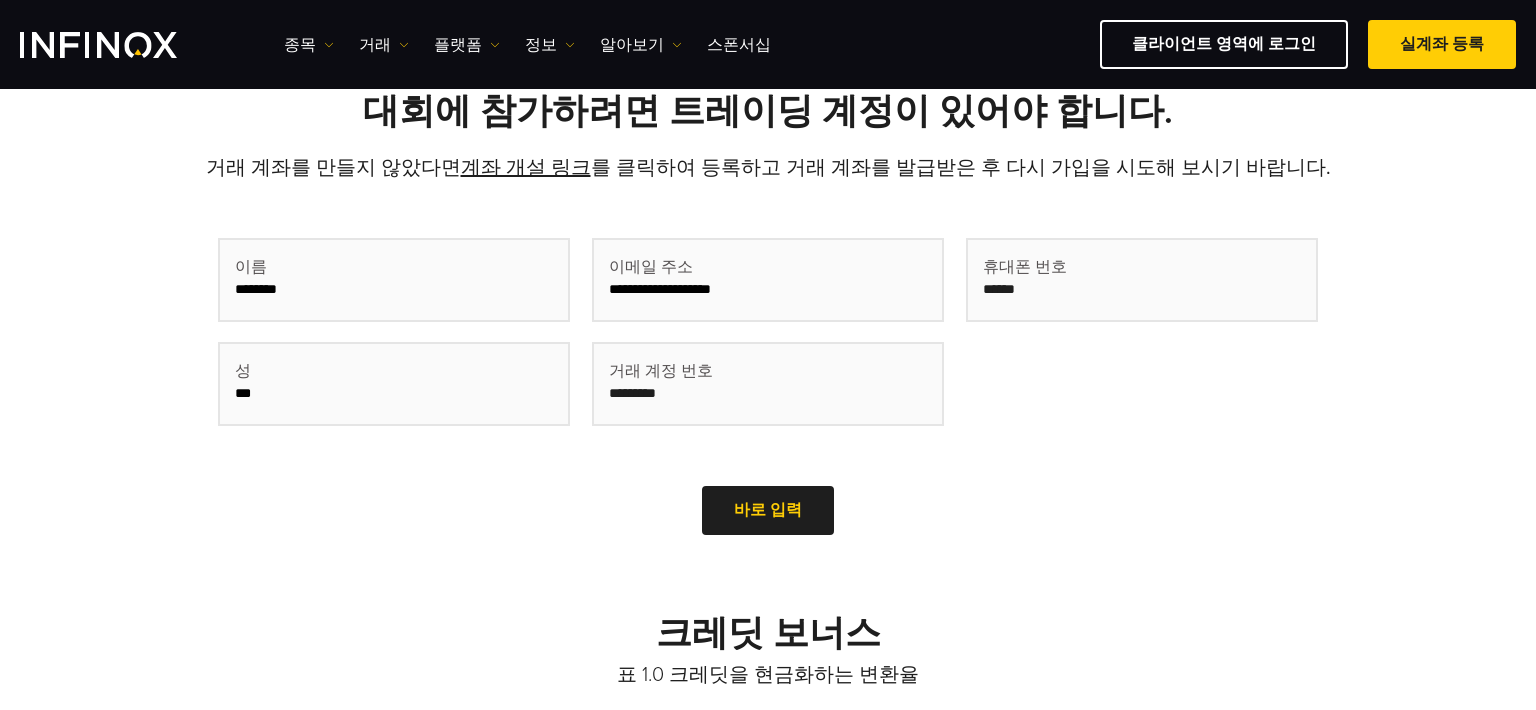 type on "**********" 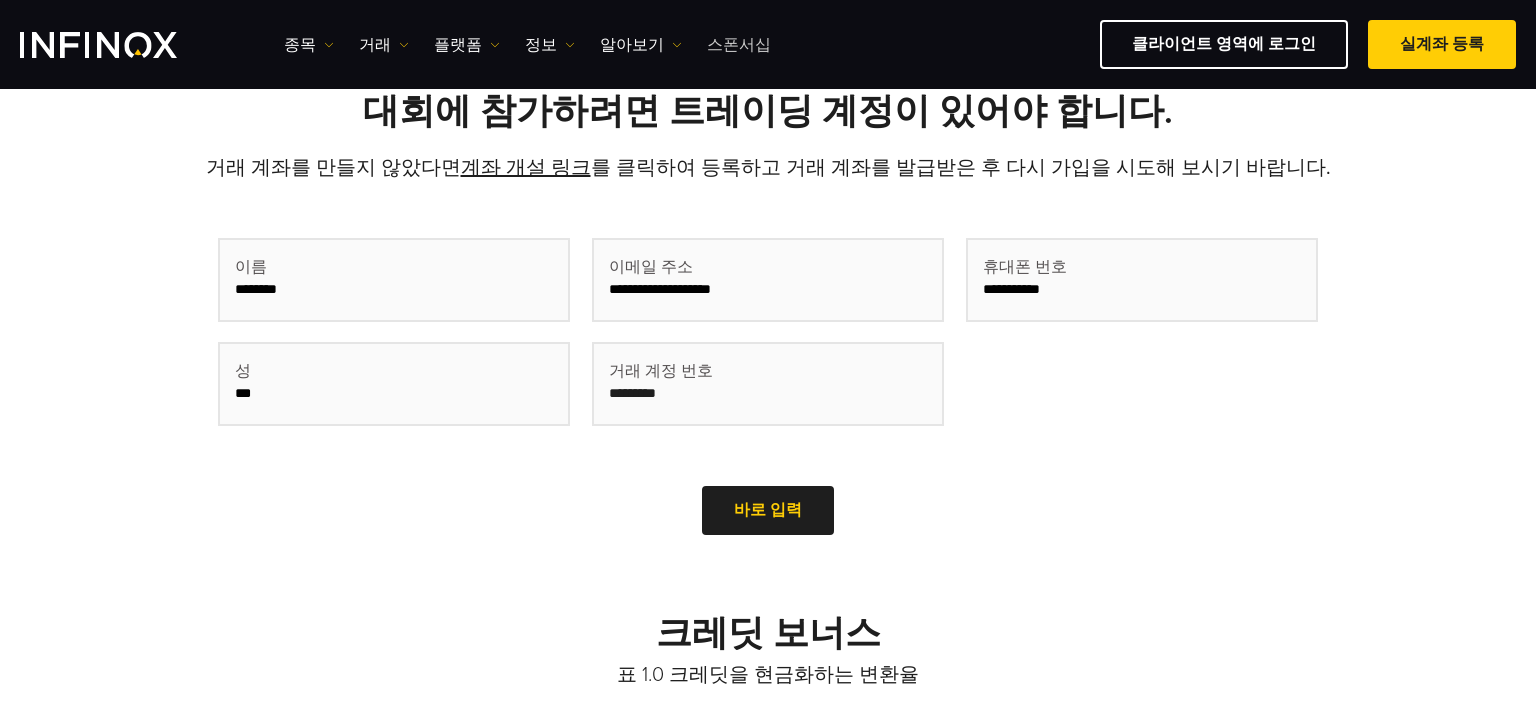 type on "**********" 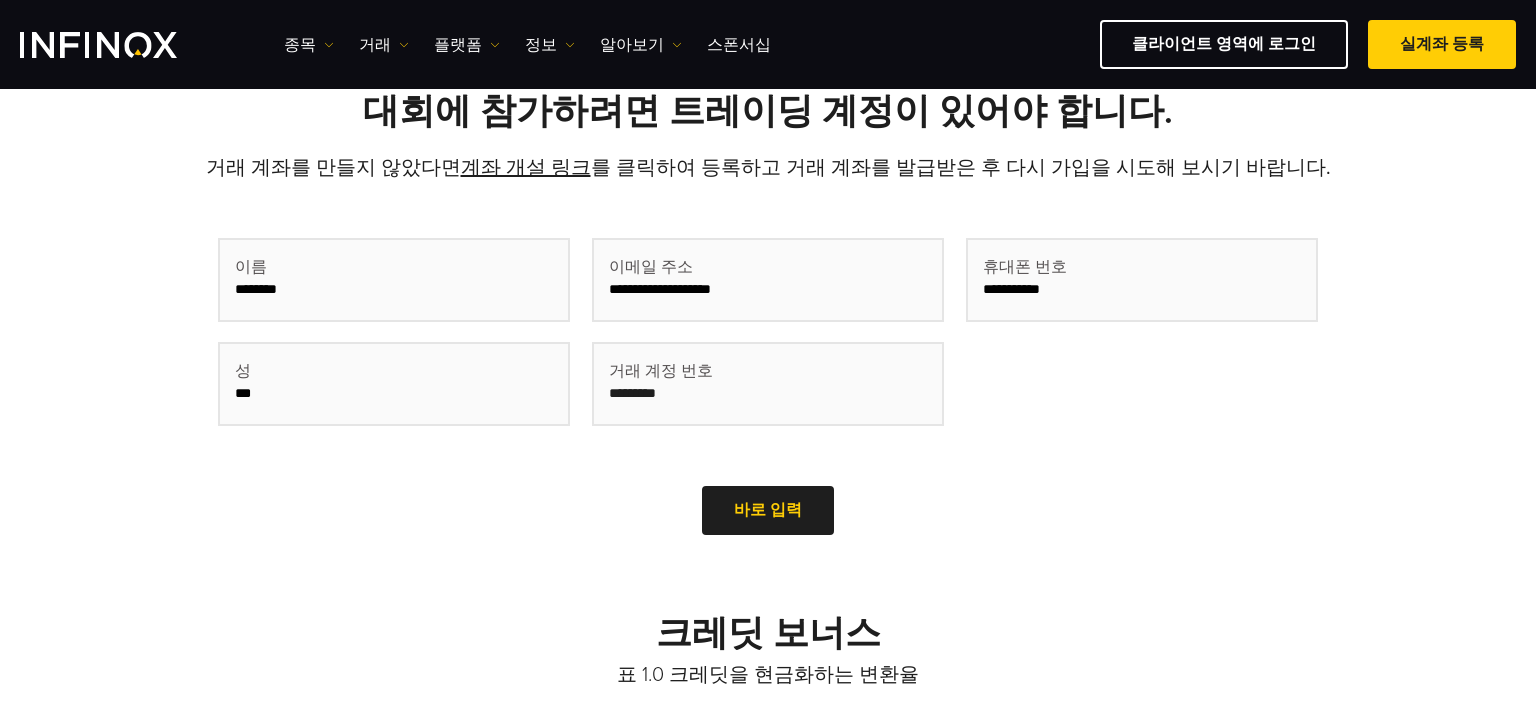 click at bounding box center [768, 384] 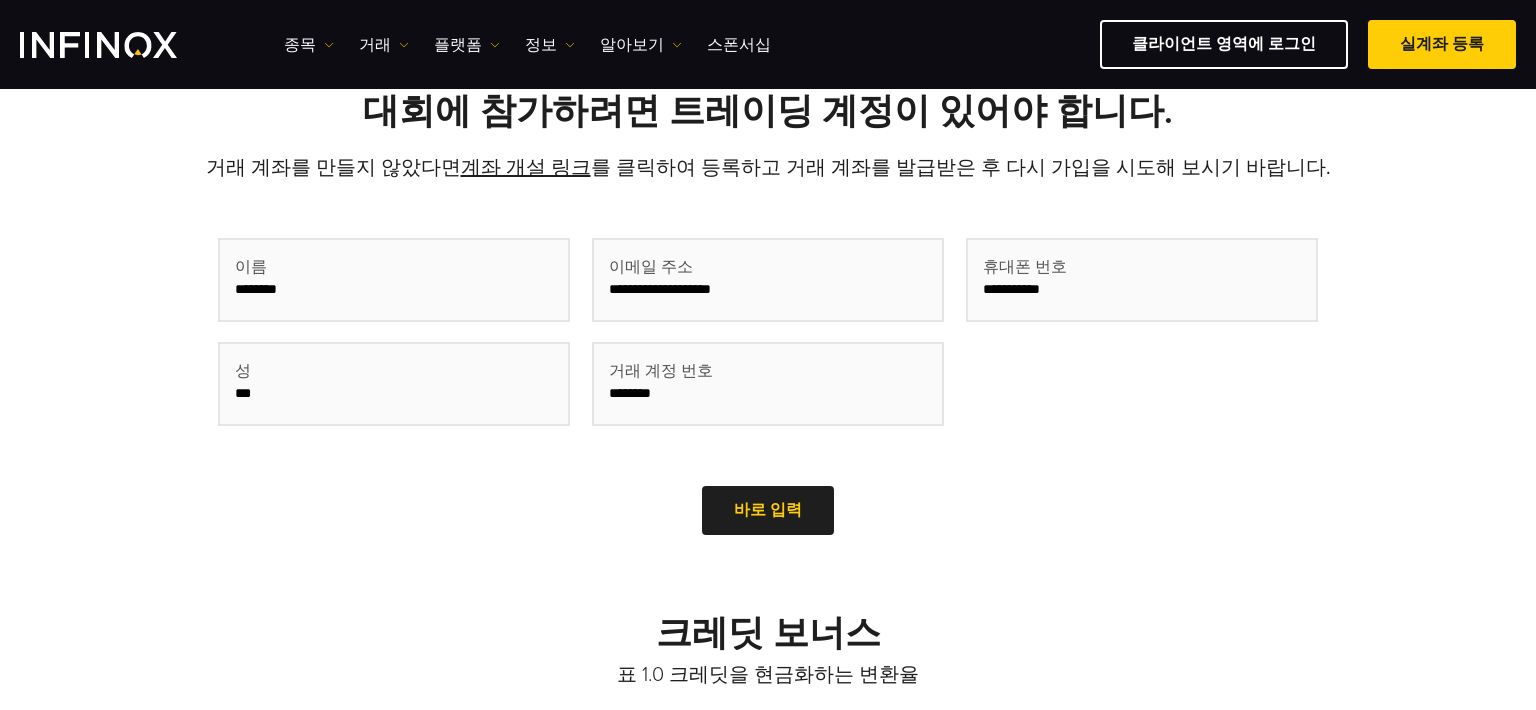 type on "********" 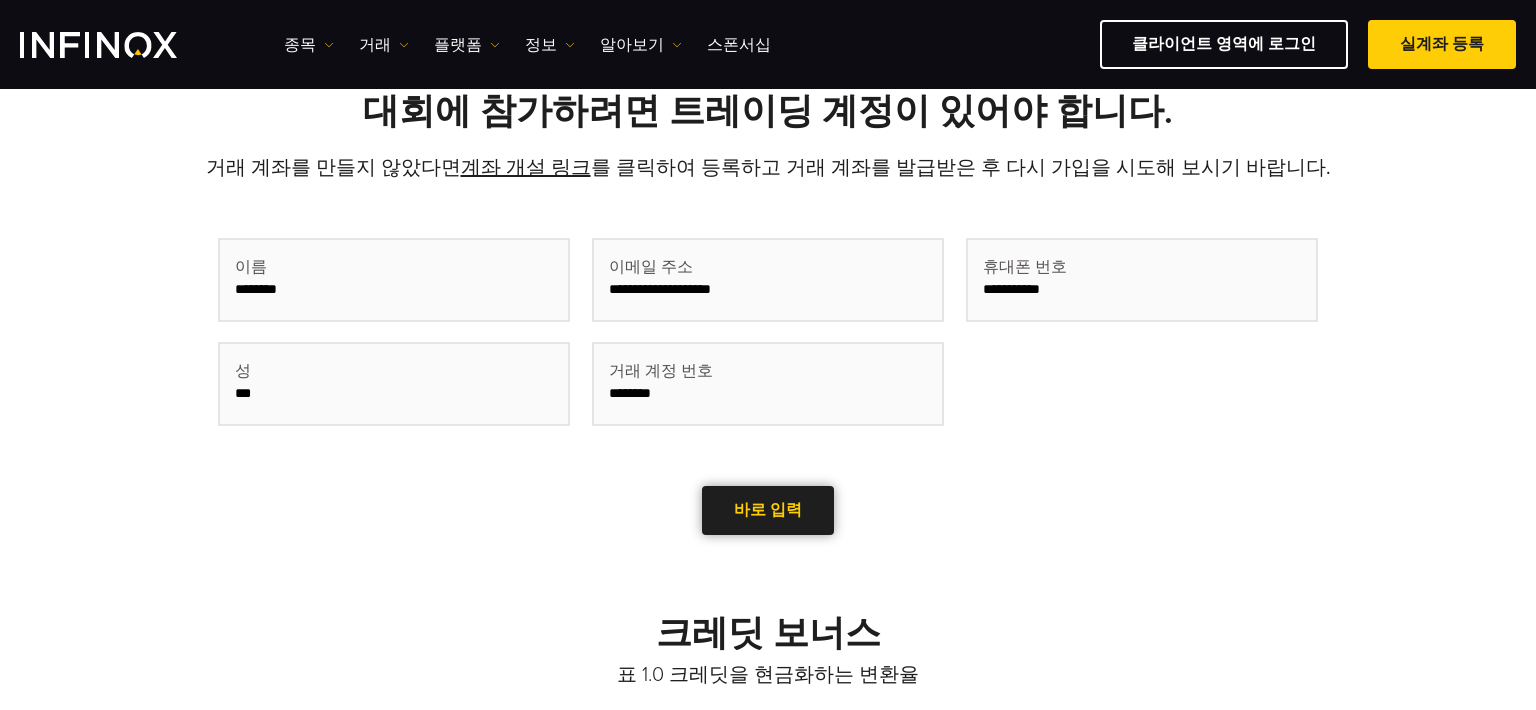 click on "바로 입력" at bounding box center [768, 510] 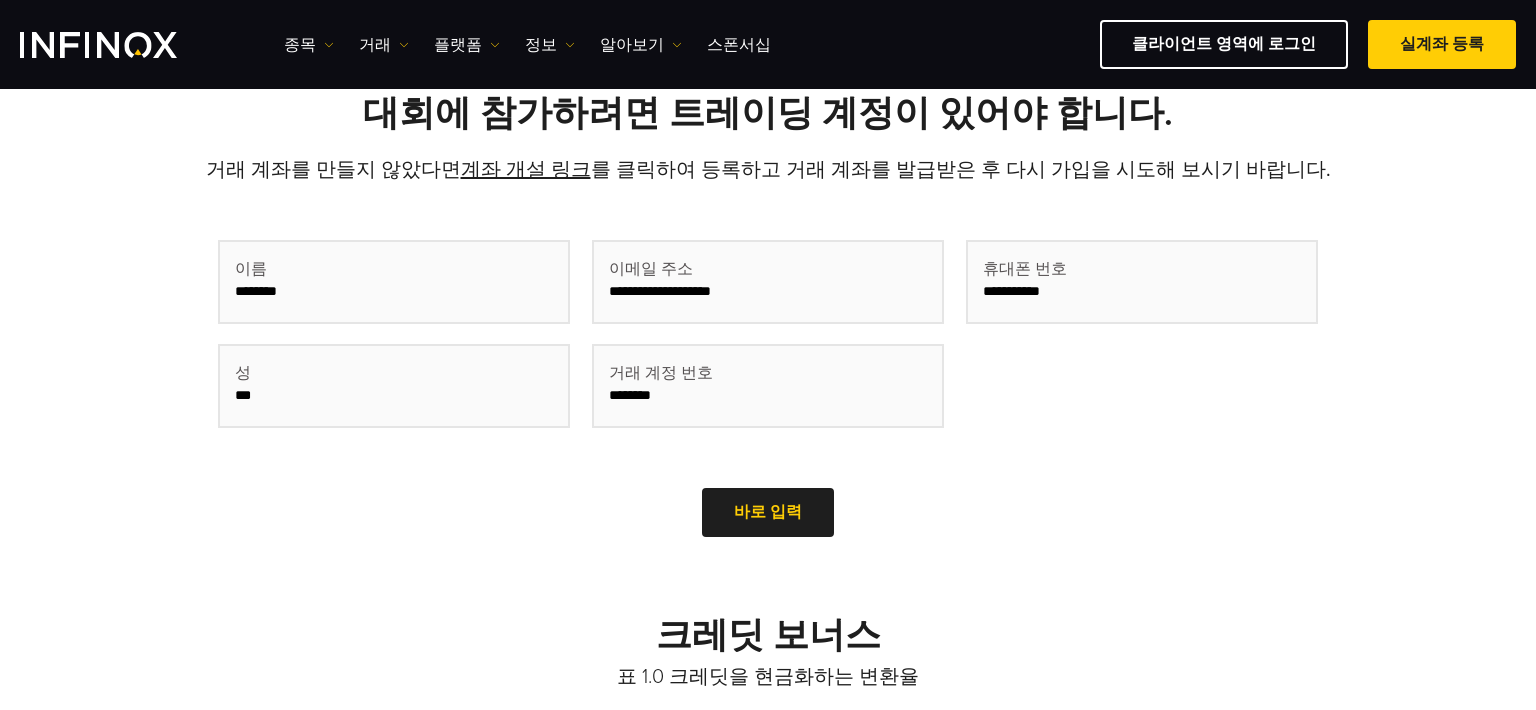 scroll, scrollTop: 600, scrollLeft: 0, axis: vertical 